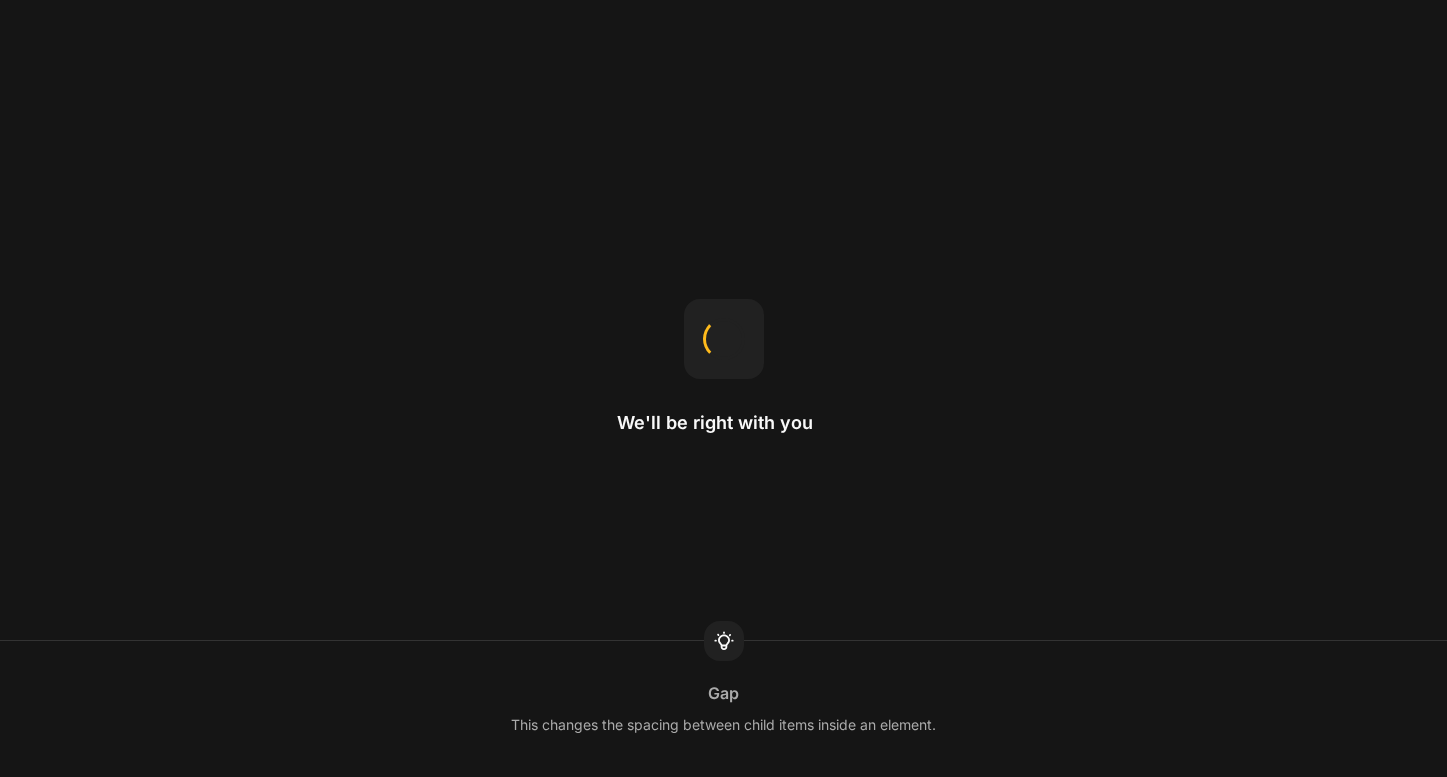 scroll, scrollTop: 0, scrollLeft: 0, axis: both 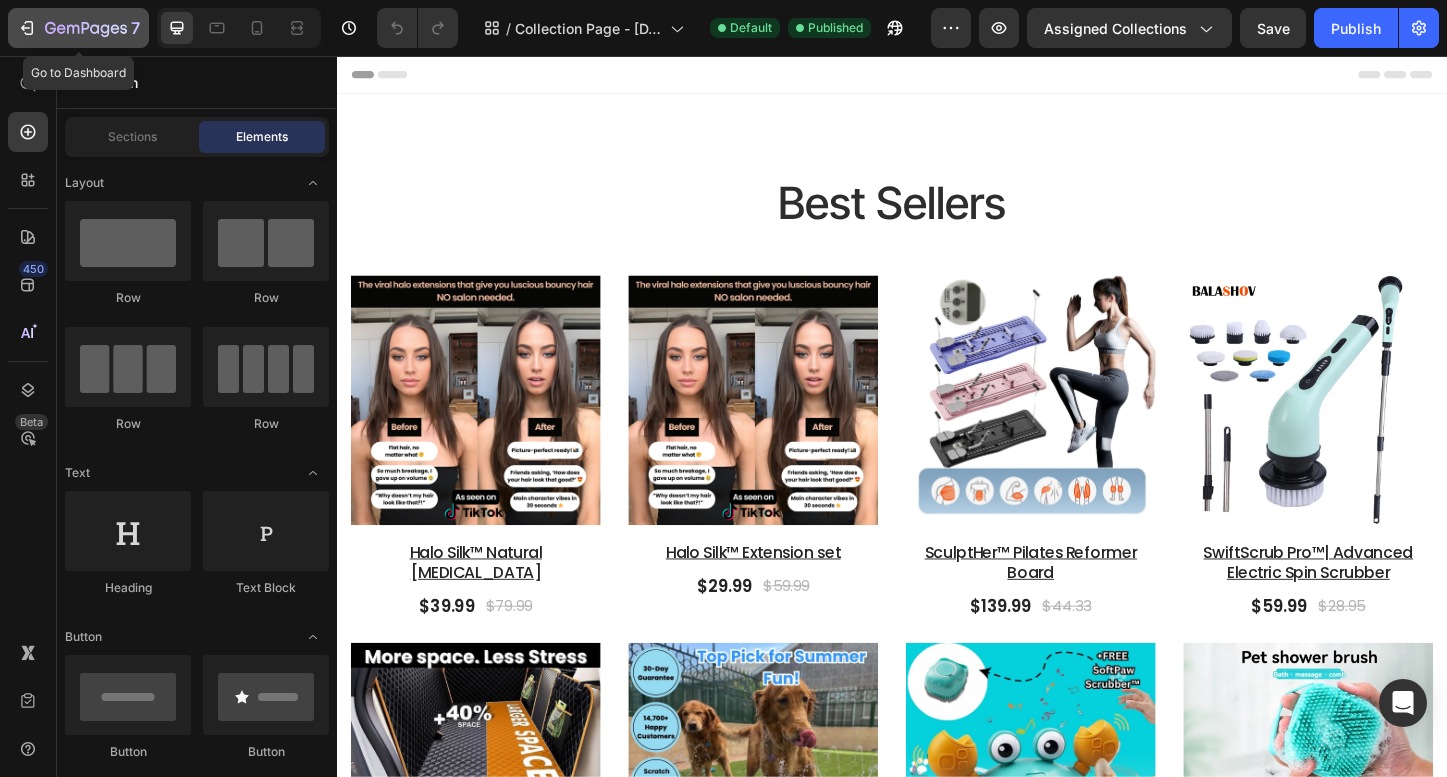 click 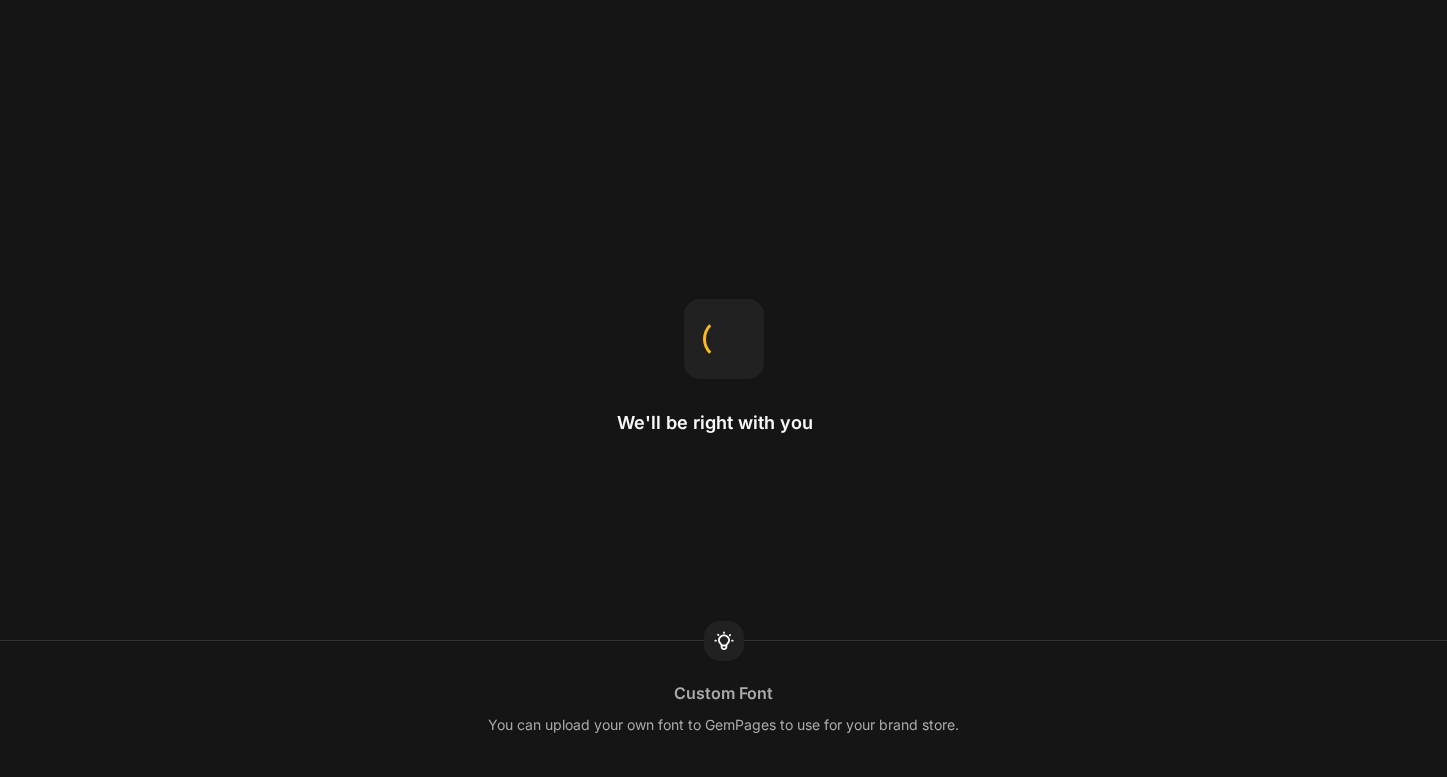scroll, scrollTop: 0, scrollLeft: 0, axis: both 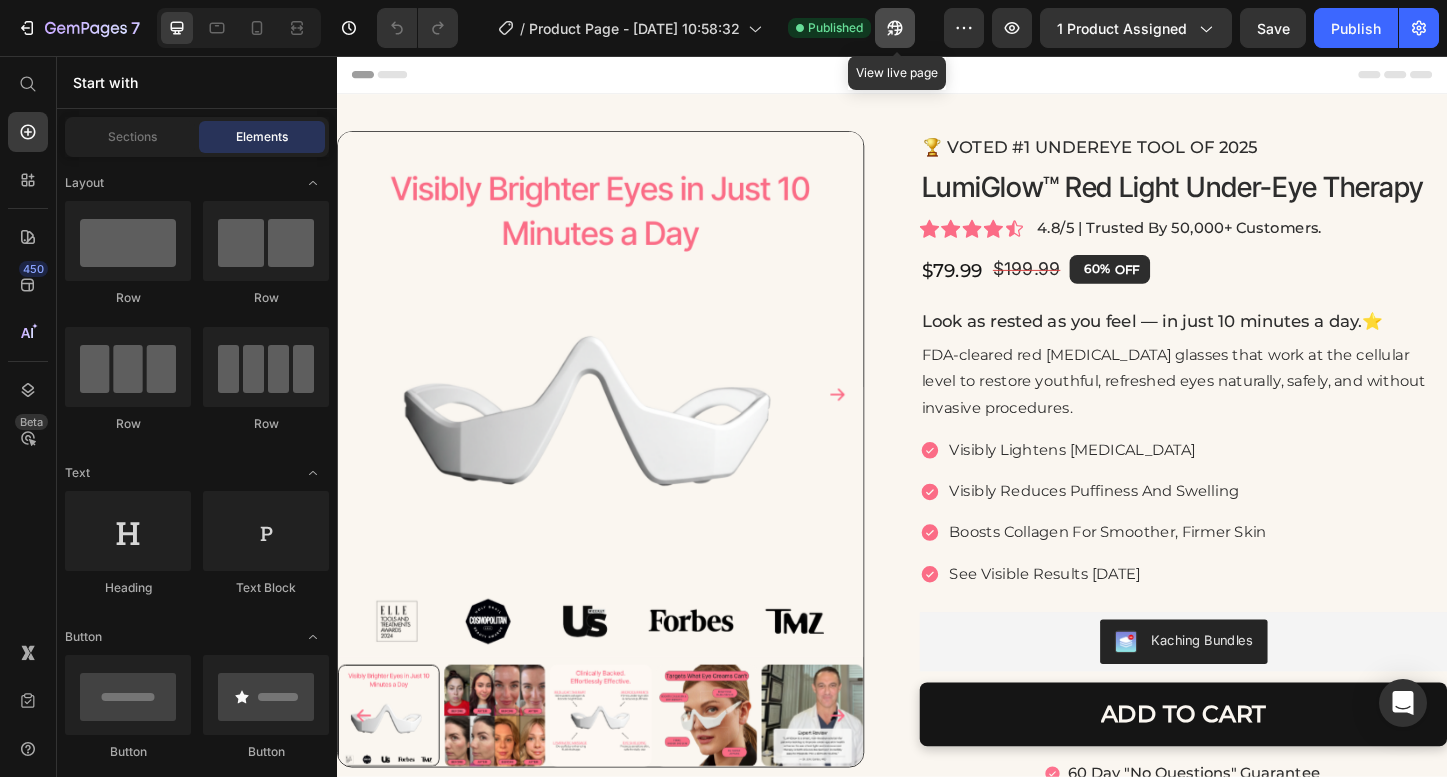 click 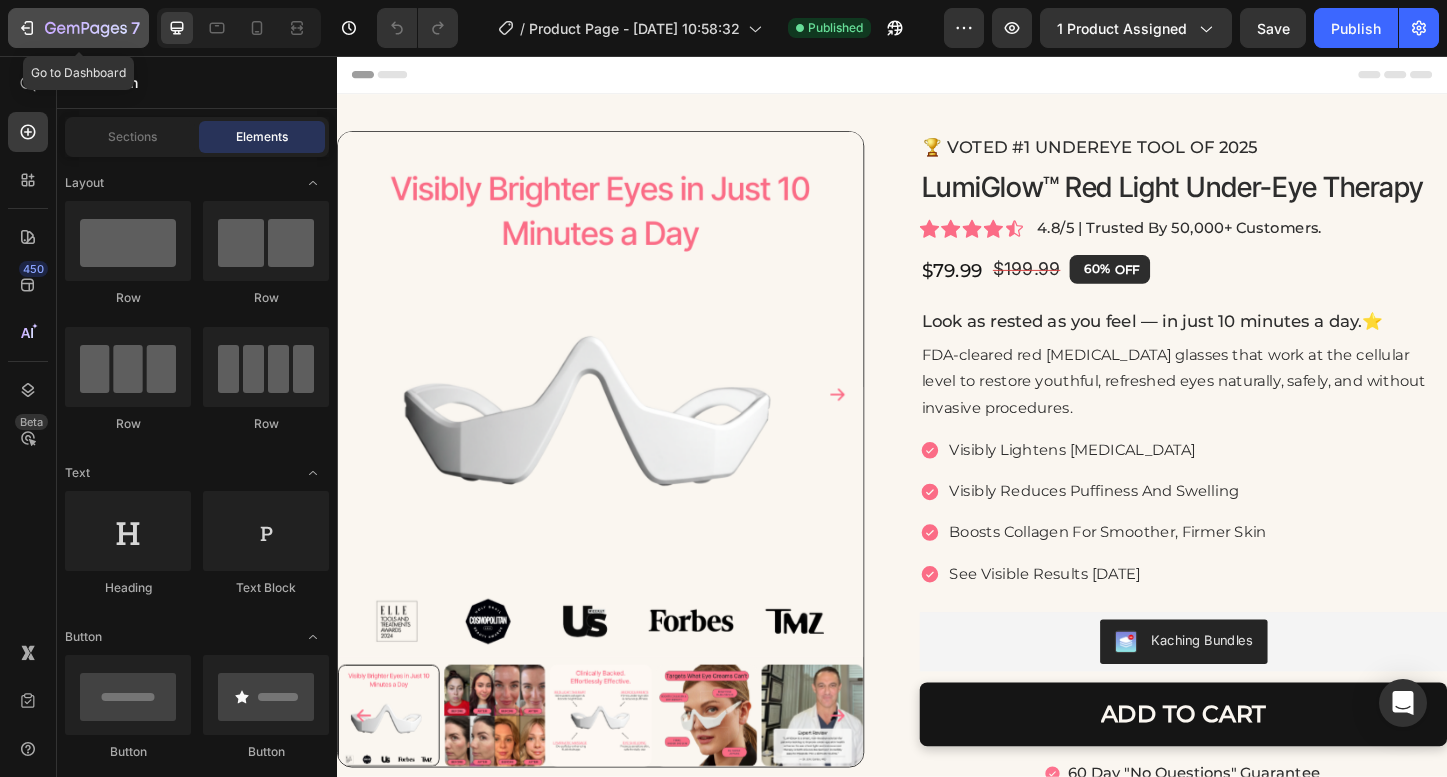 click 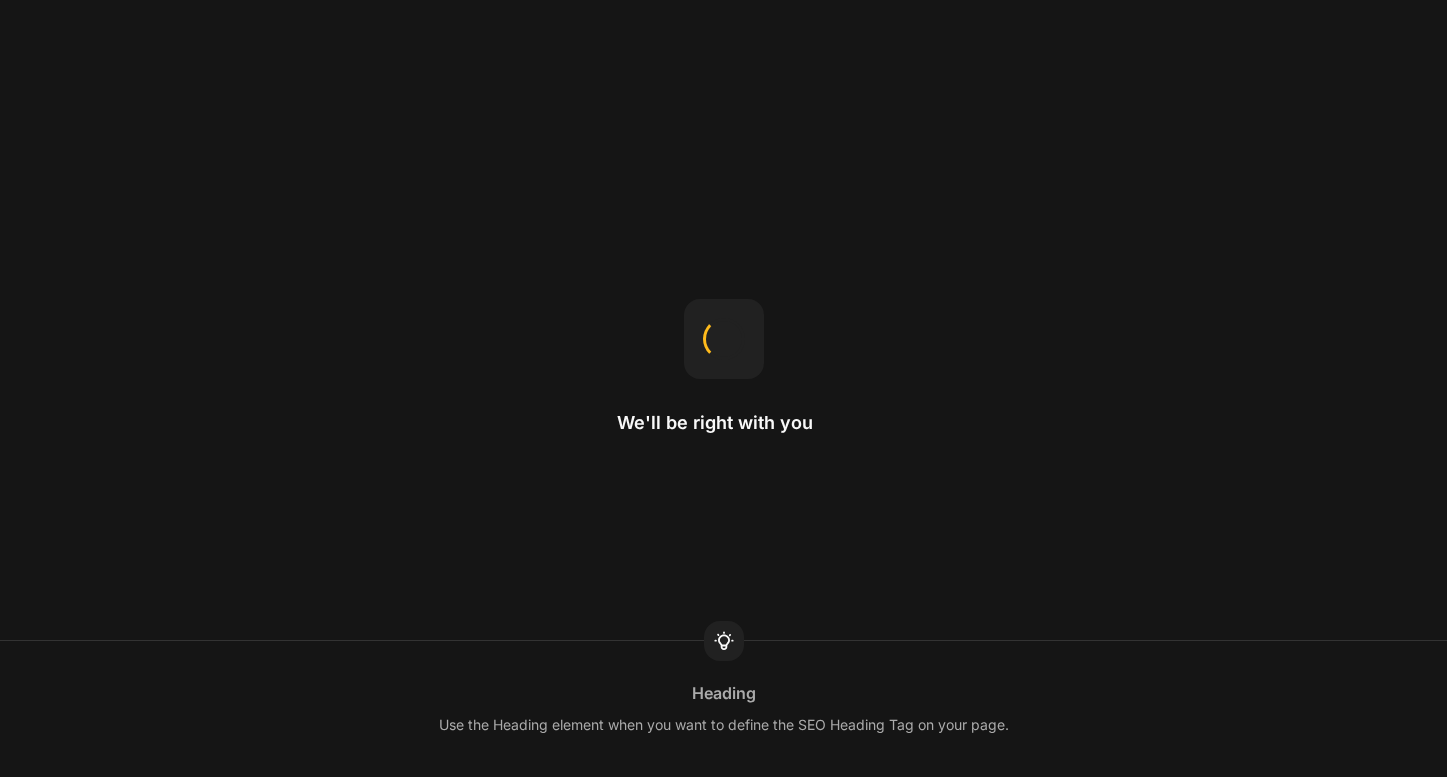 scroll, scrollTop: 0, scrollLeft: 0, axis: both 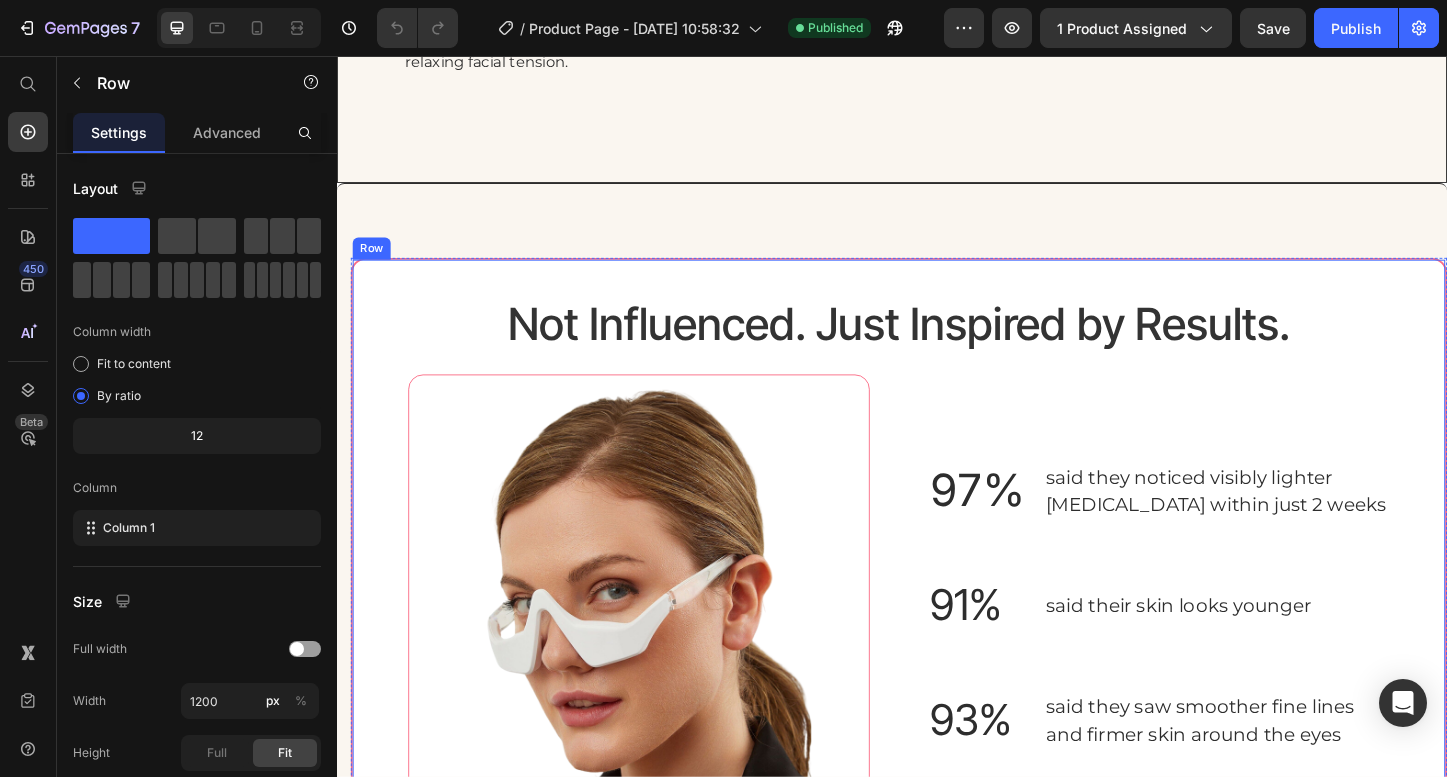 click on "Not Influenced. Just Inspired by Results. Heading Image 97% Heading said they noticed visibly lighter dark circles within just 2 weeks Text Block Row 91% Heading said their skin looks younger  Text Block Row 93% Heading said they saw smoother fine lines and firmer skin around the eyes Text Block Row Row *Based on an independent consumer perception study of 800 people using 633nm/830nm wavelengths. Individual results may vary. Text Block" at bounding box center [944, 602] 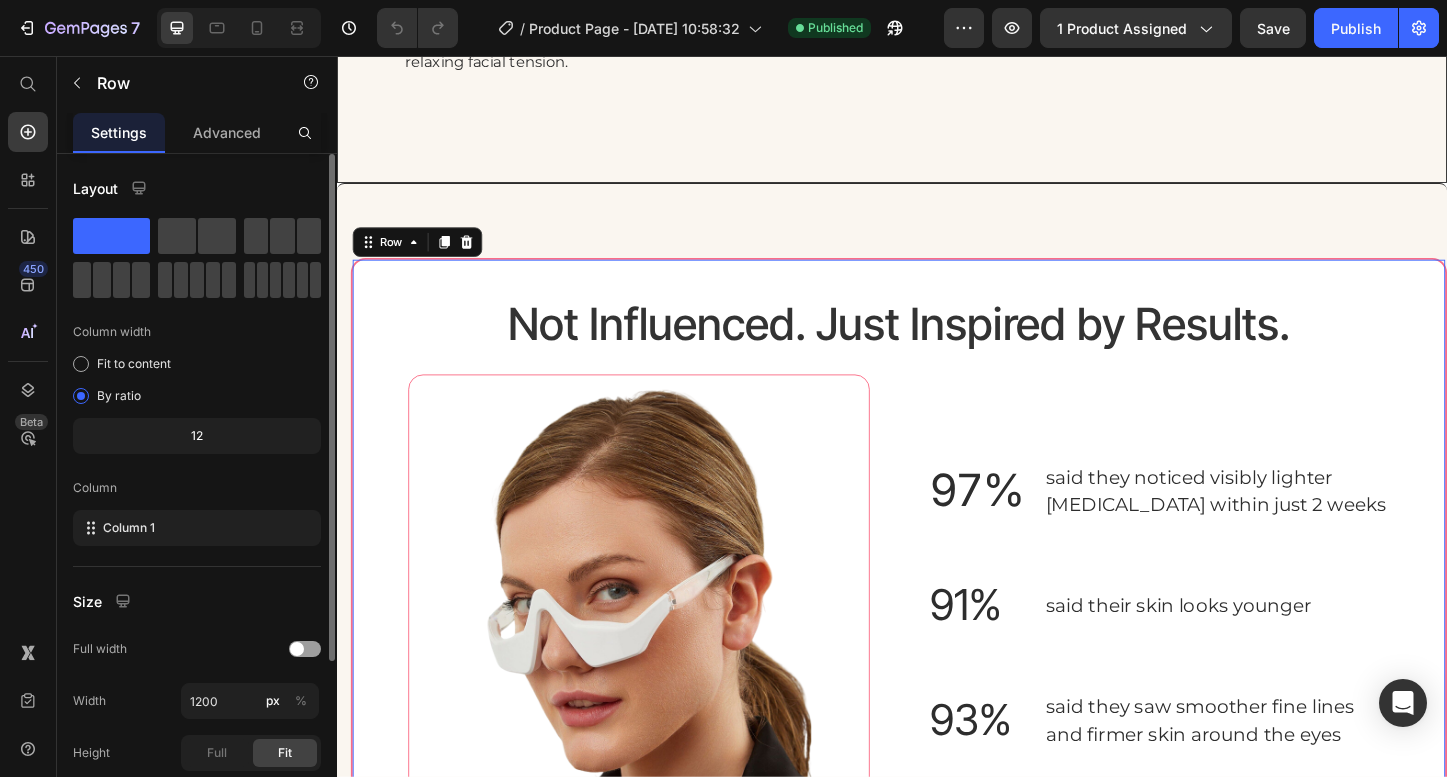 scroll, scrollTop: 227, scrollLeft: 0, axis: vertical 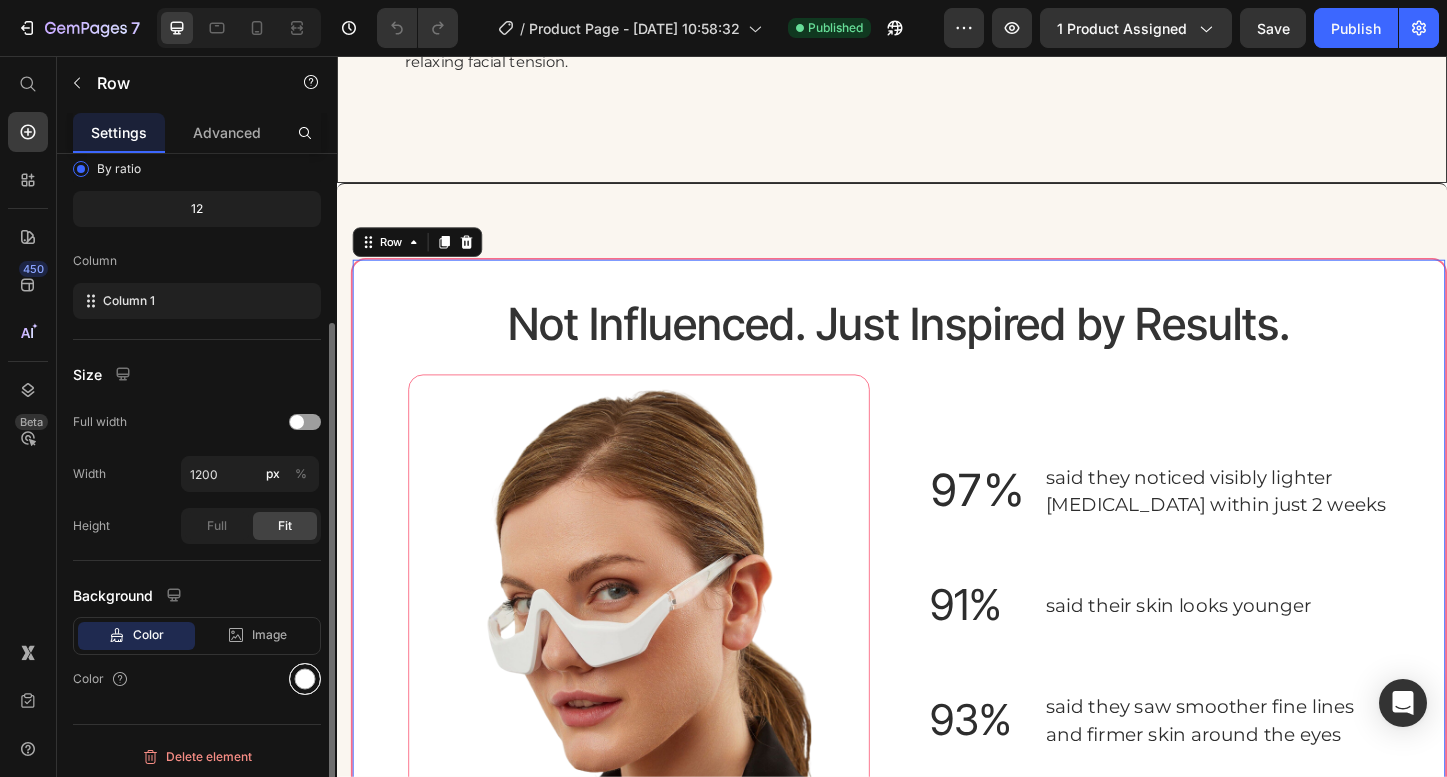 click at bounding box center [305, 679] 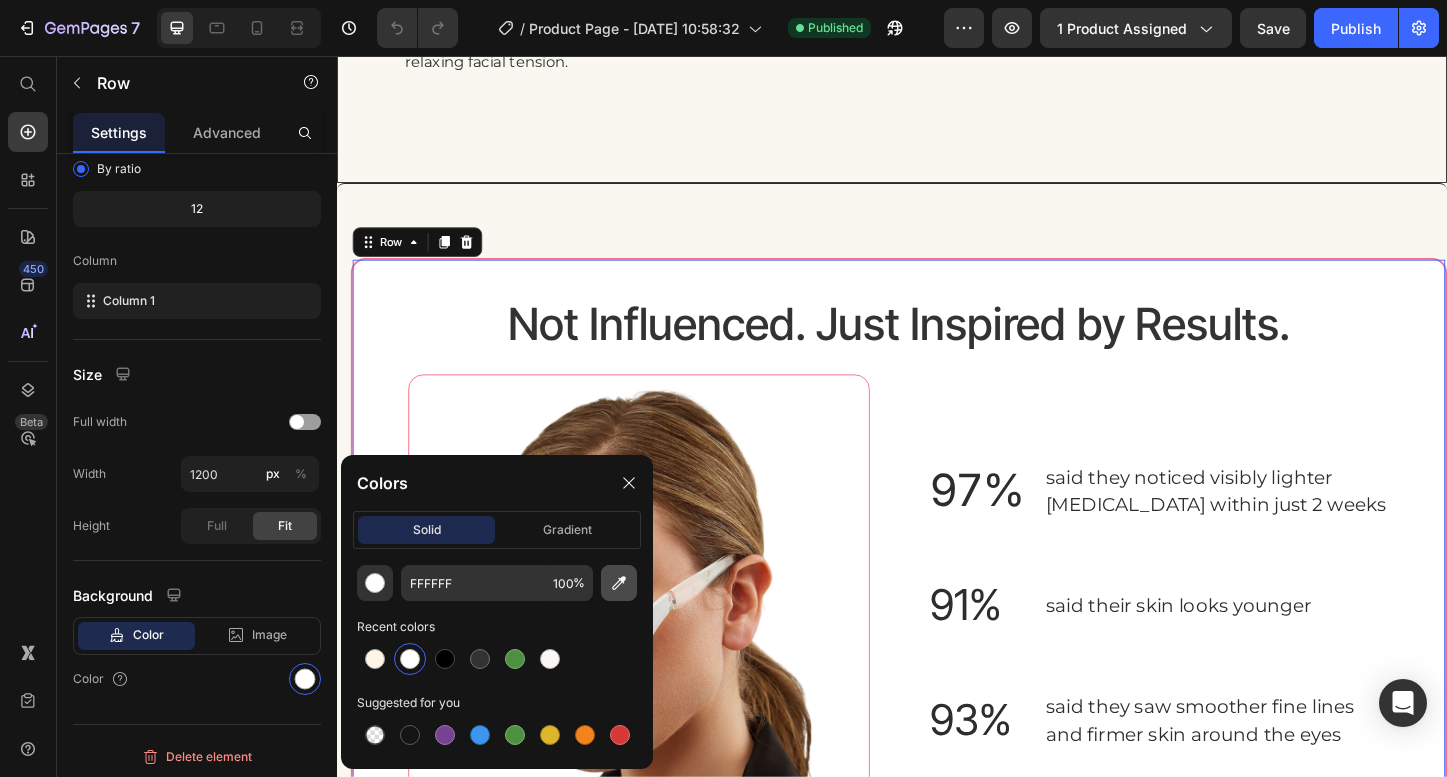 click 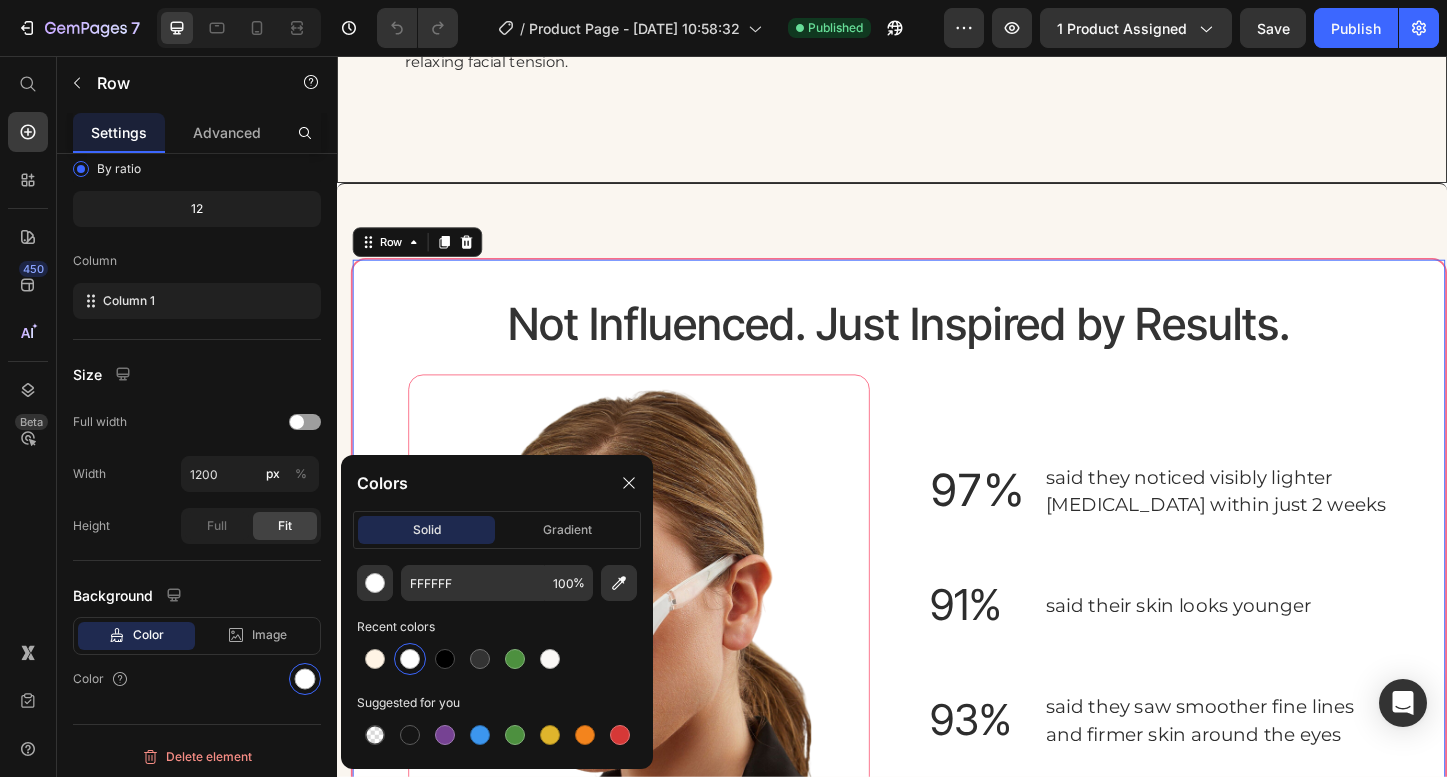 type on "FAF6F0" 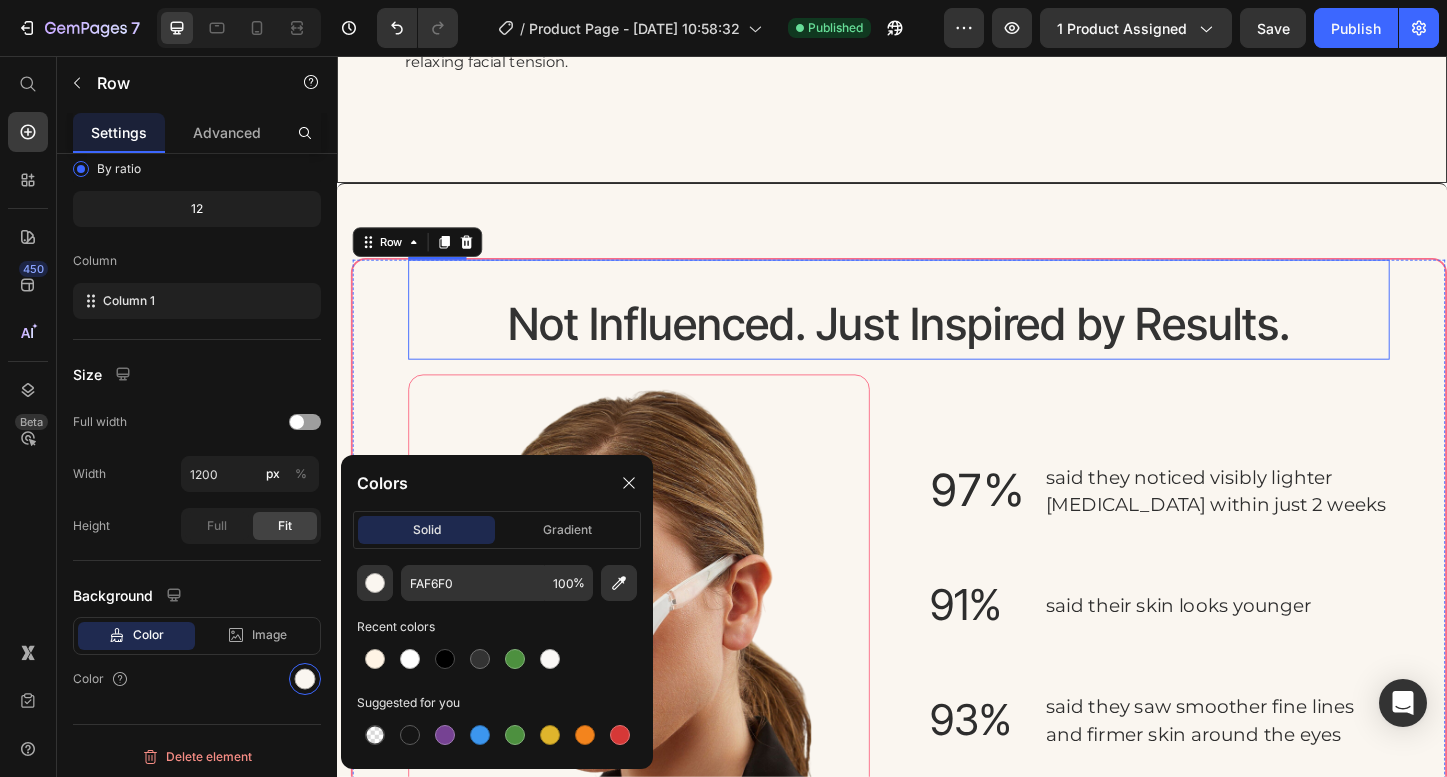 click on "Not Influenced. Just Inspired by Results." at bounding box center (944, 346) 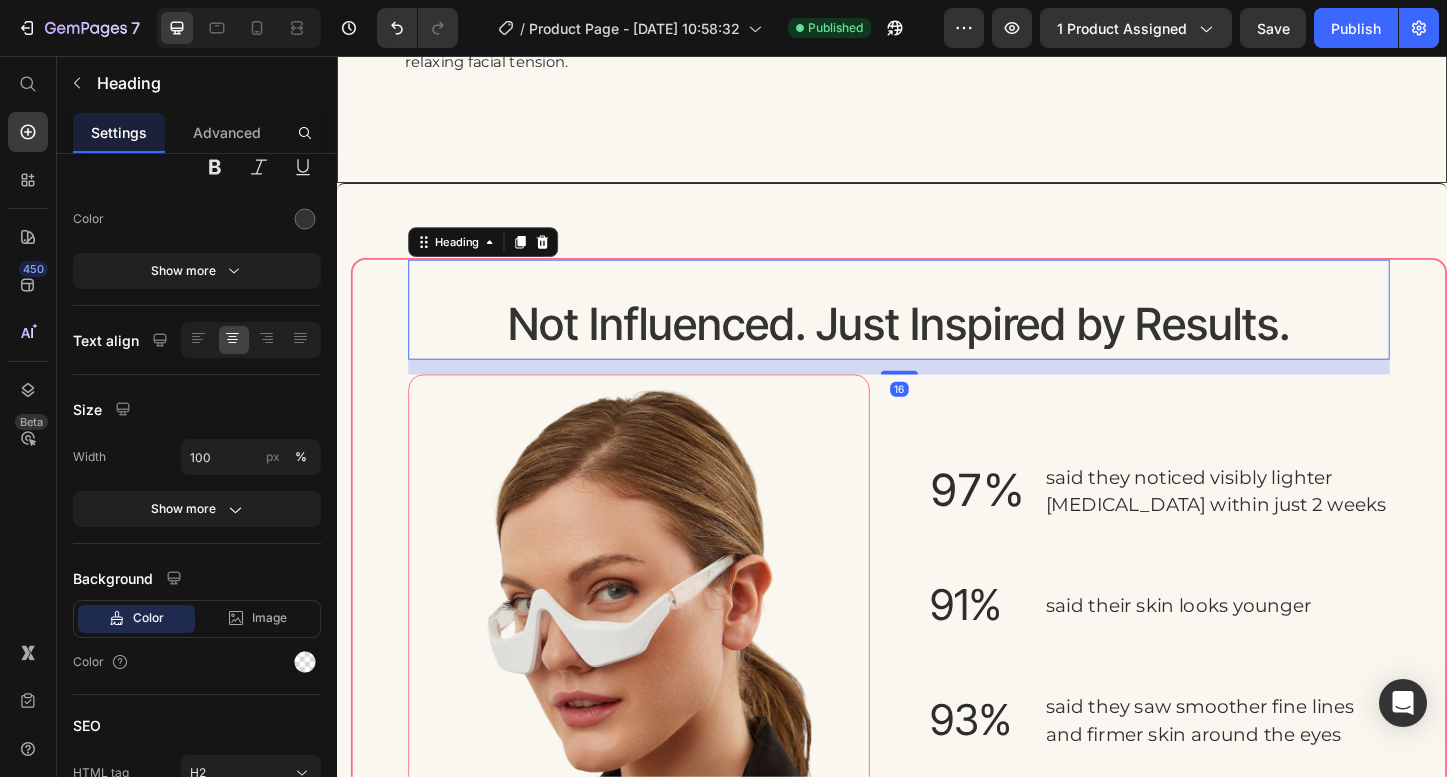 scroll, scrollTop: 0, scrollLeft: 0, axis: both 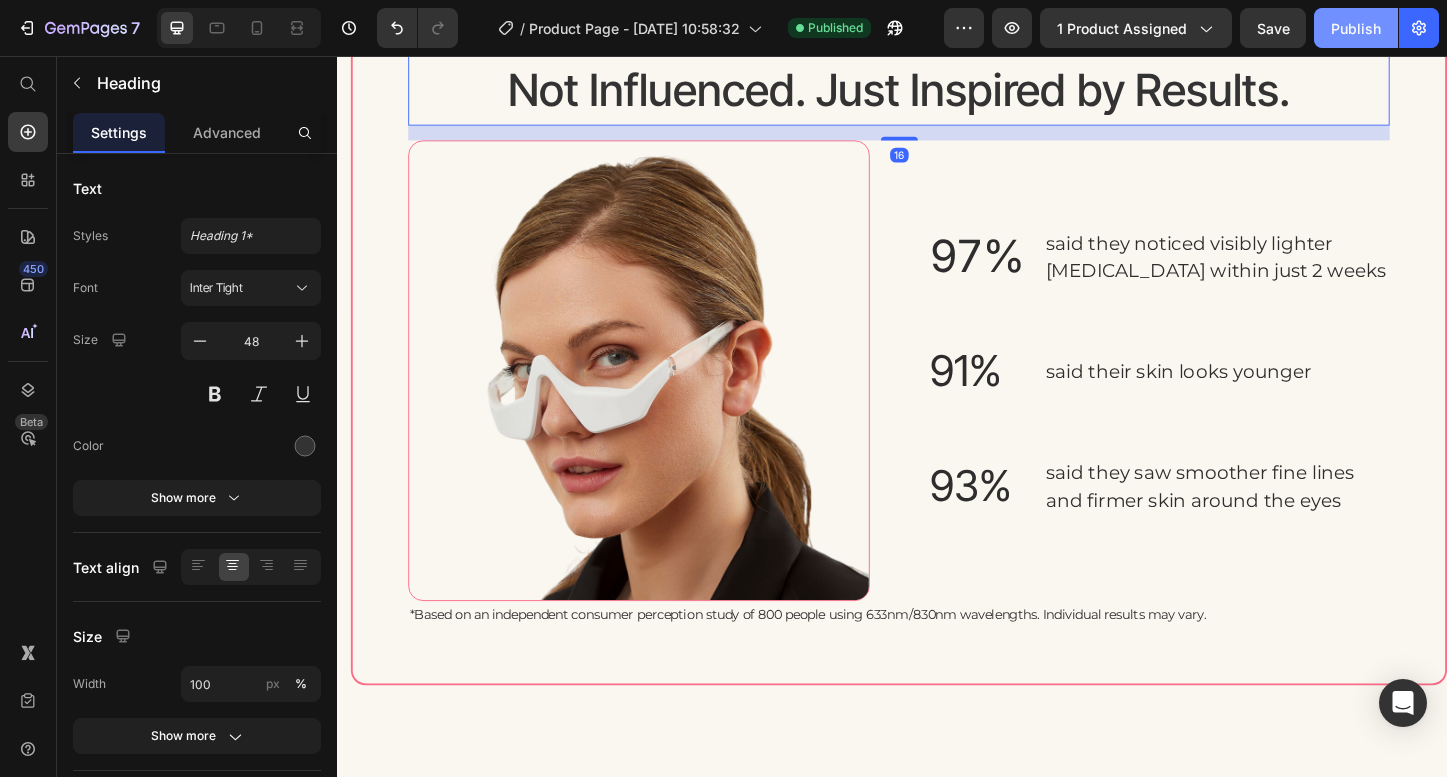 click on "Publish" at bounding box center (1356, 28) 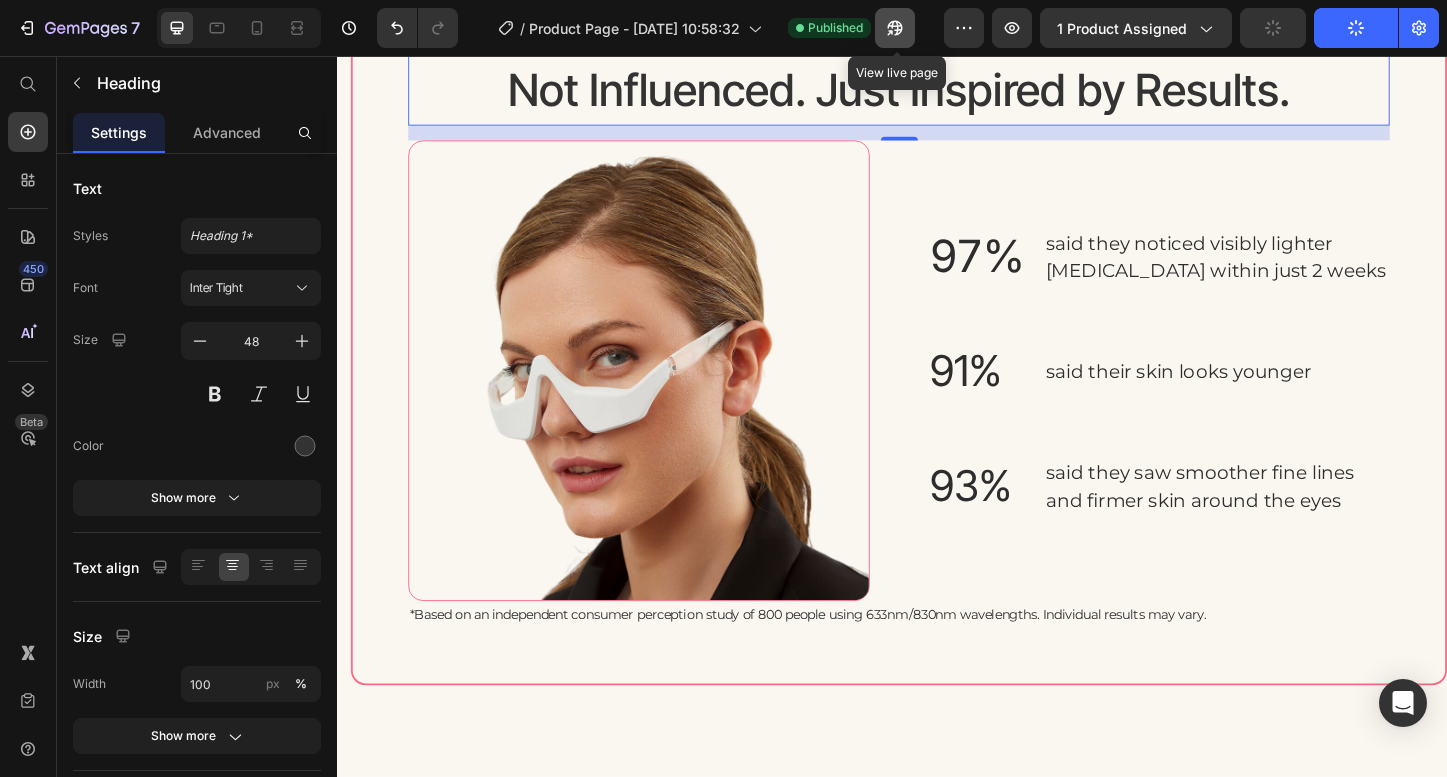 click 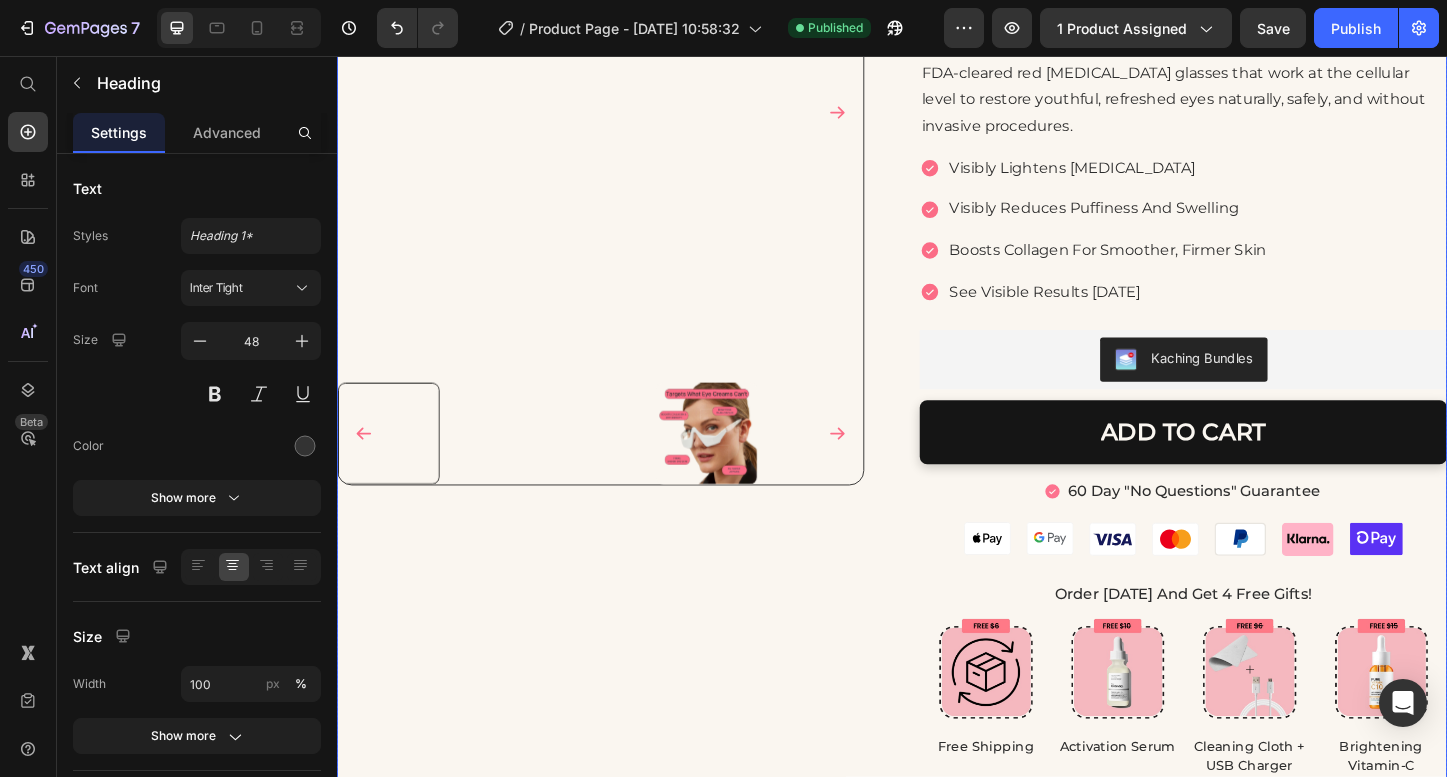 scroll, scrollTop: 310, scrollLeft: 0, axis: vertical 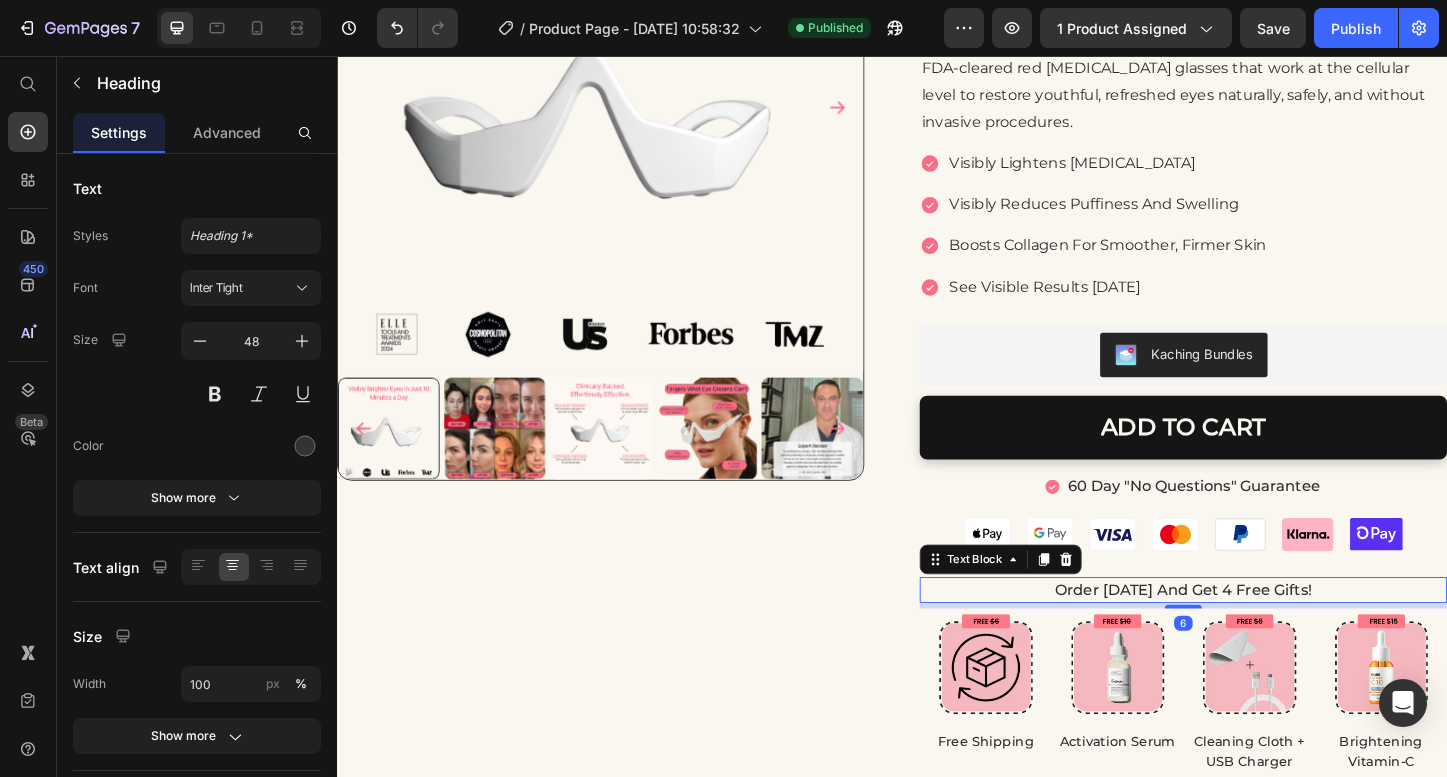 click on "Order today and get 4 free gifts!" at bounding box center [1252, 633] 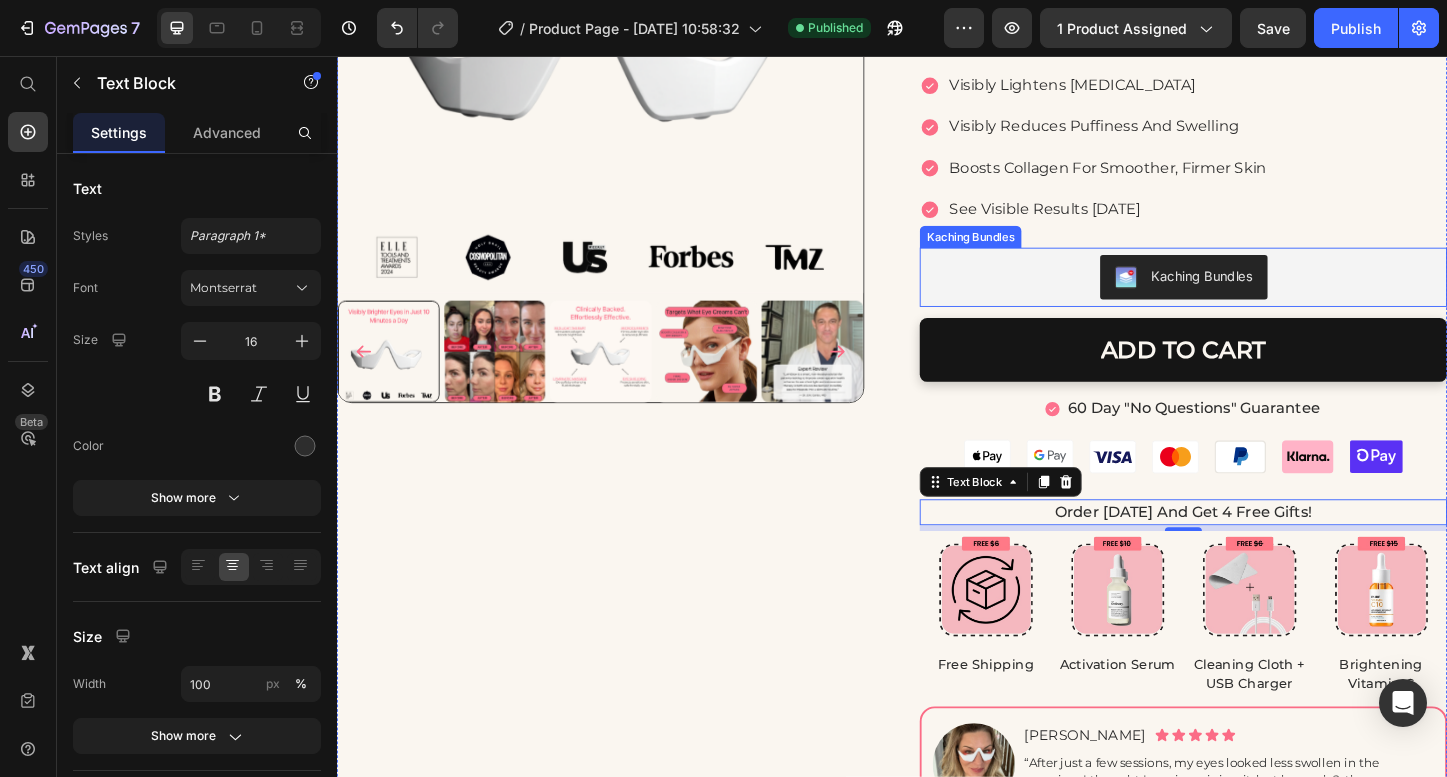 scroll, scrollTop: 0, scrollLeft: 0, axis: both 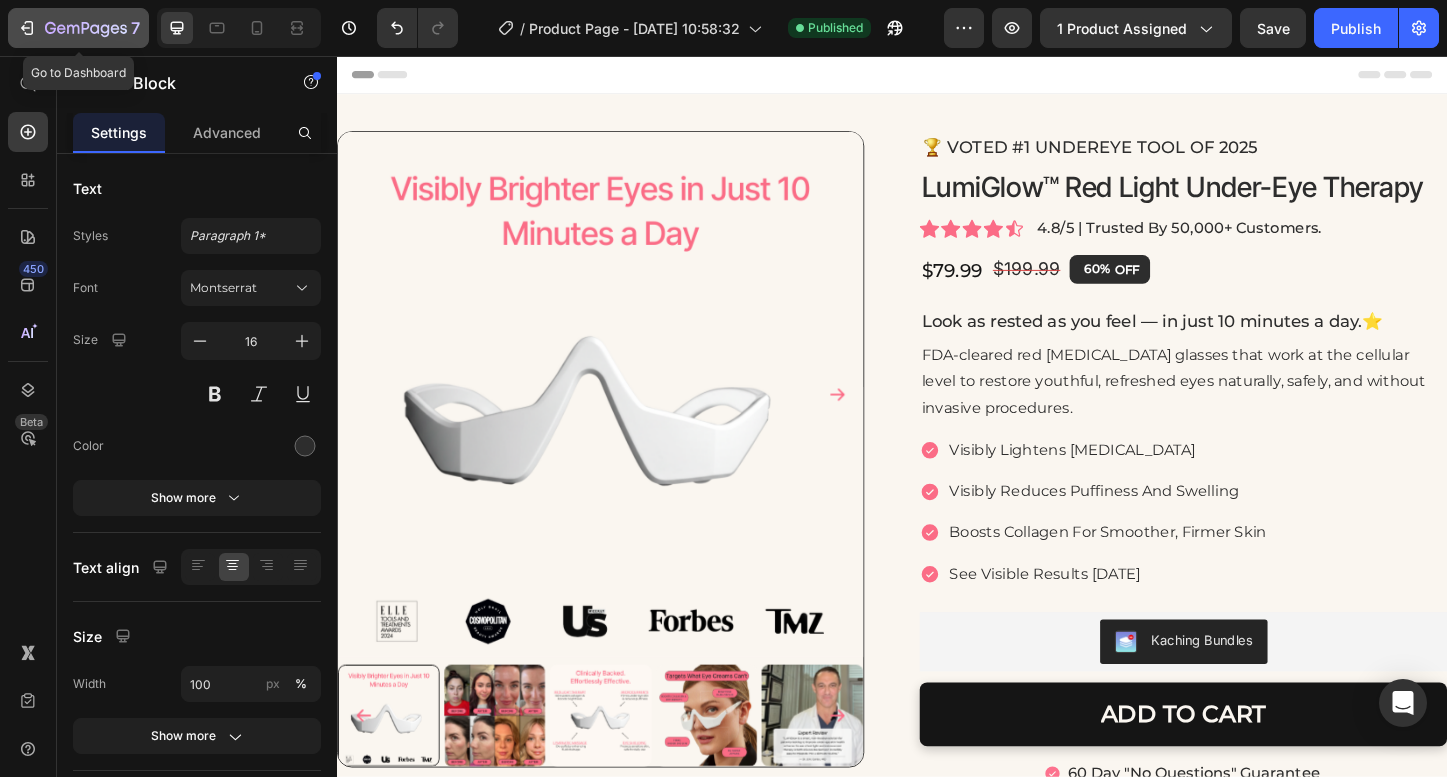 click 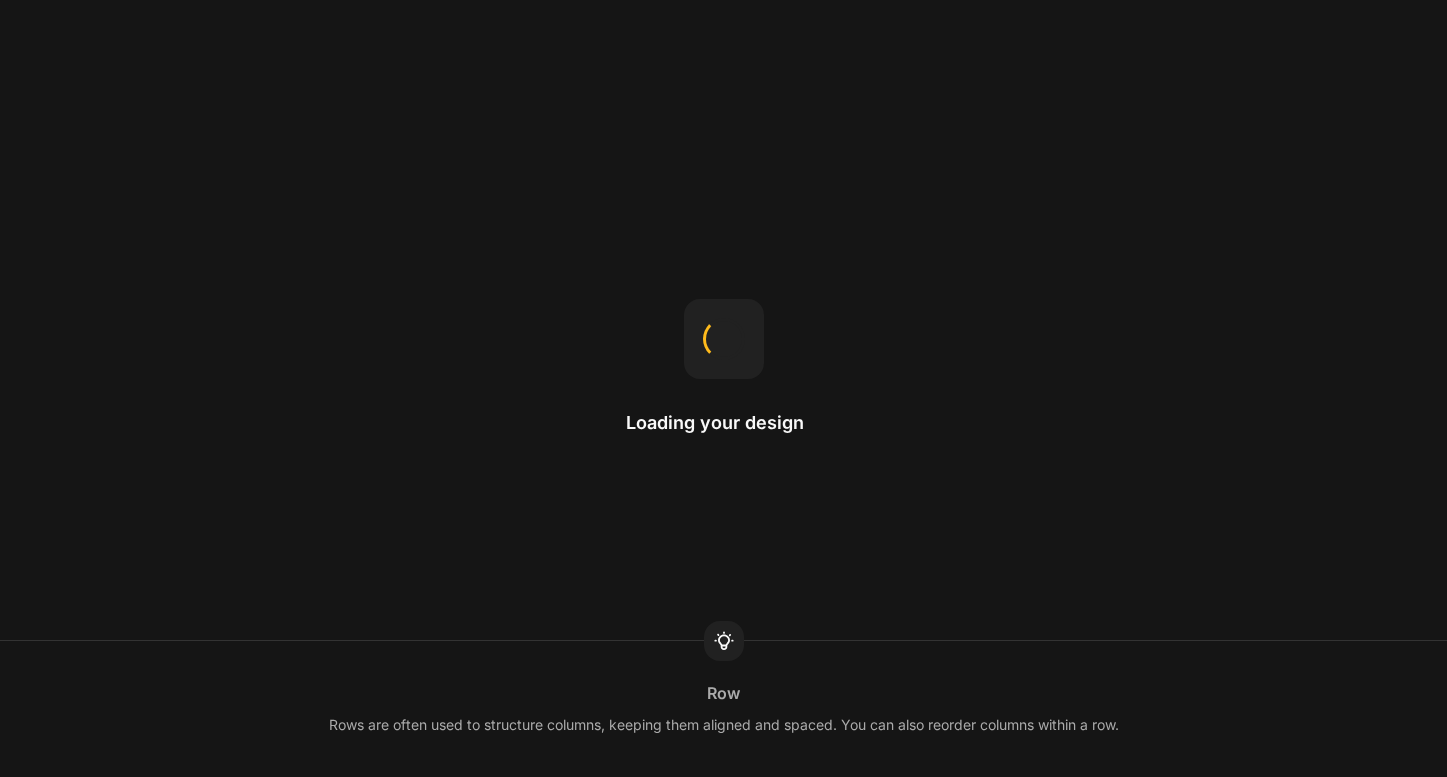 scroll, scrollTop: 0, scrollLeft: 0, axis: both 